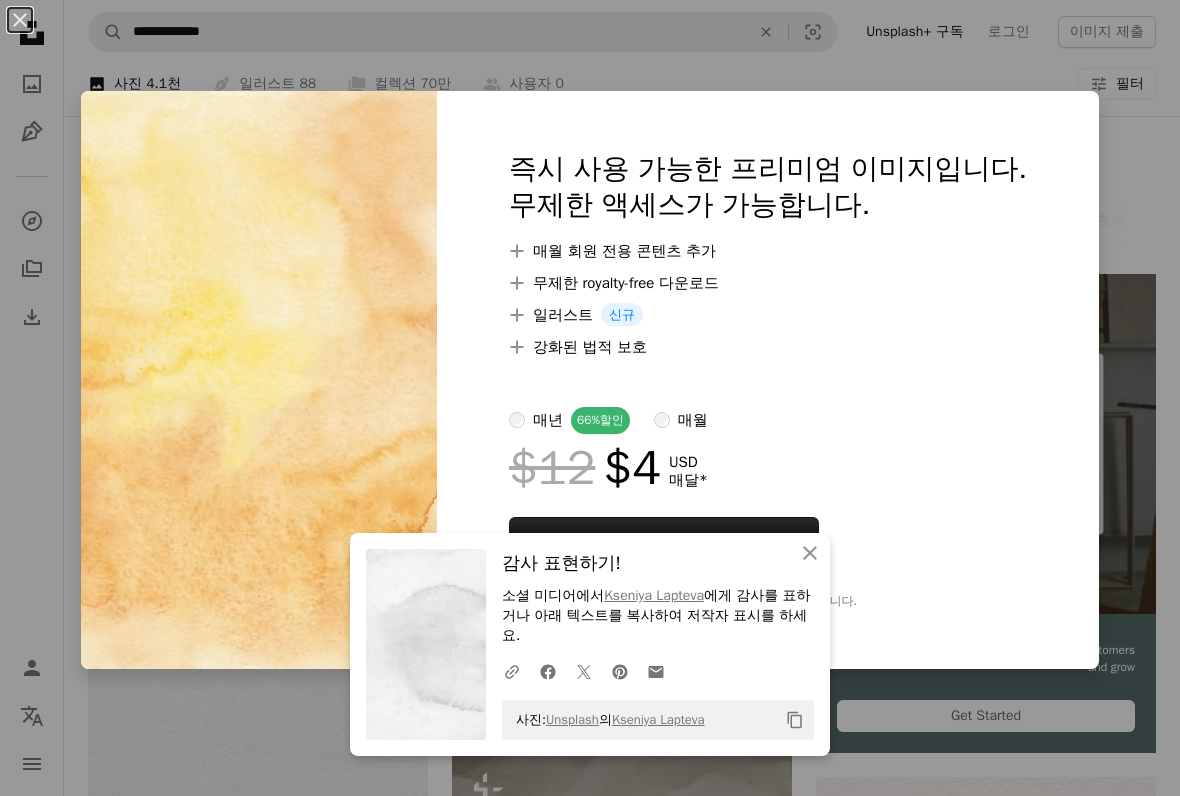 scroll, scrollTop: 7667, scrollLeft: 0, axis: vertical 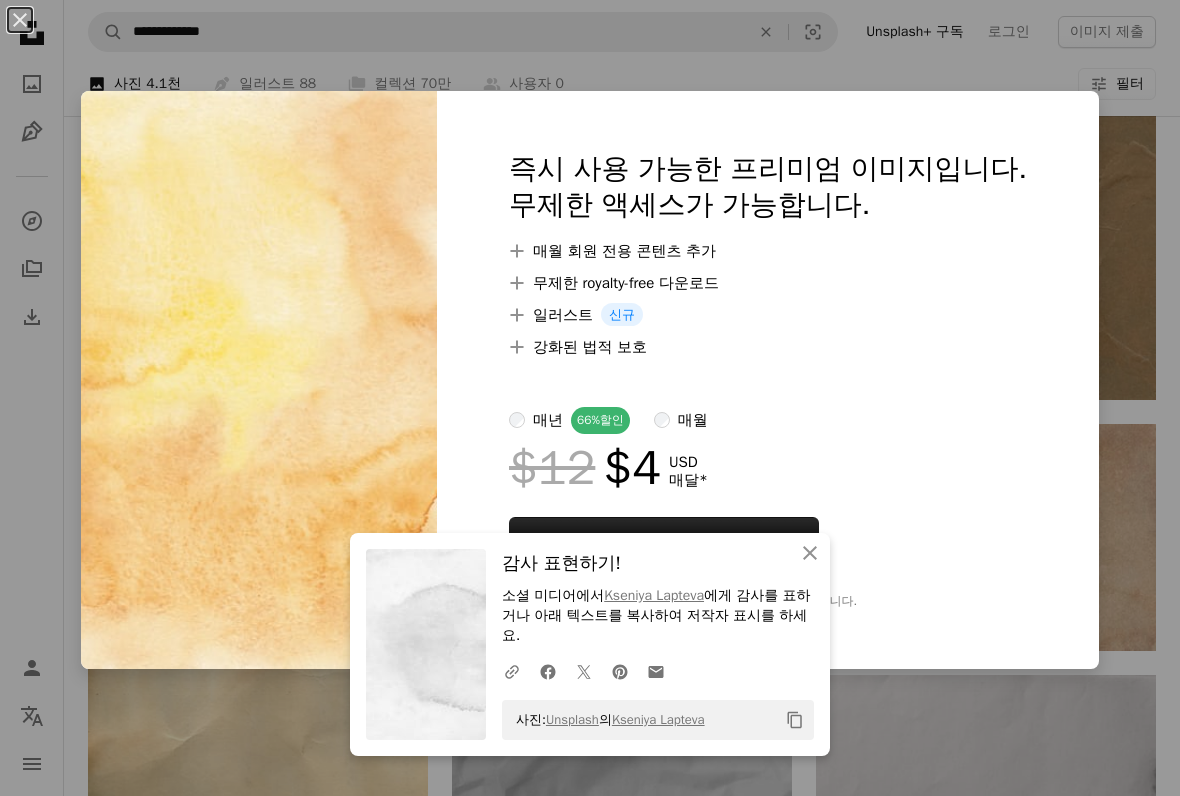 click on "[FIRST] [LAST]" at bounding box center (590, 398) 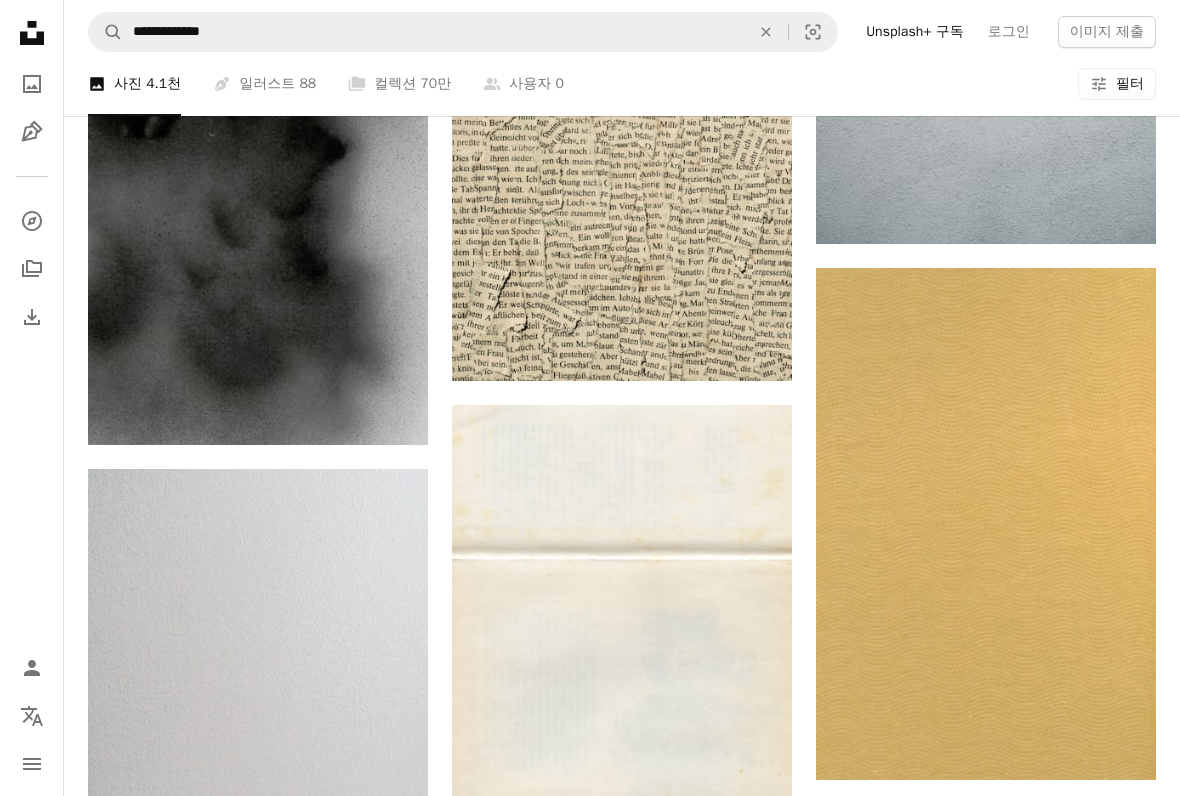 scroll, scrollTop: 13925, scrollLeft: 0, axis: vertical 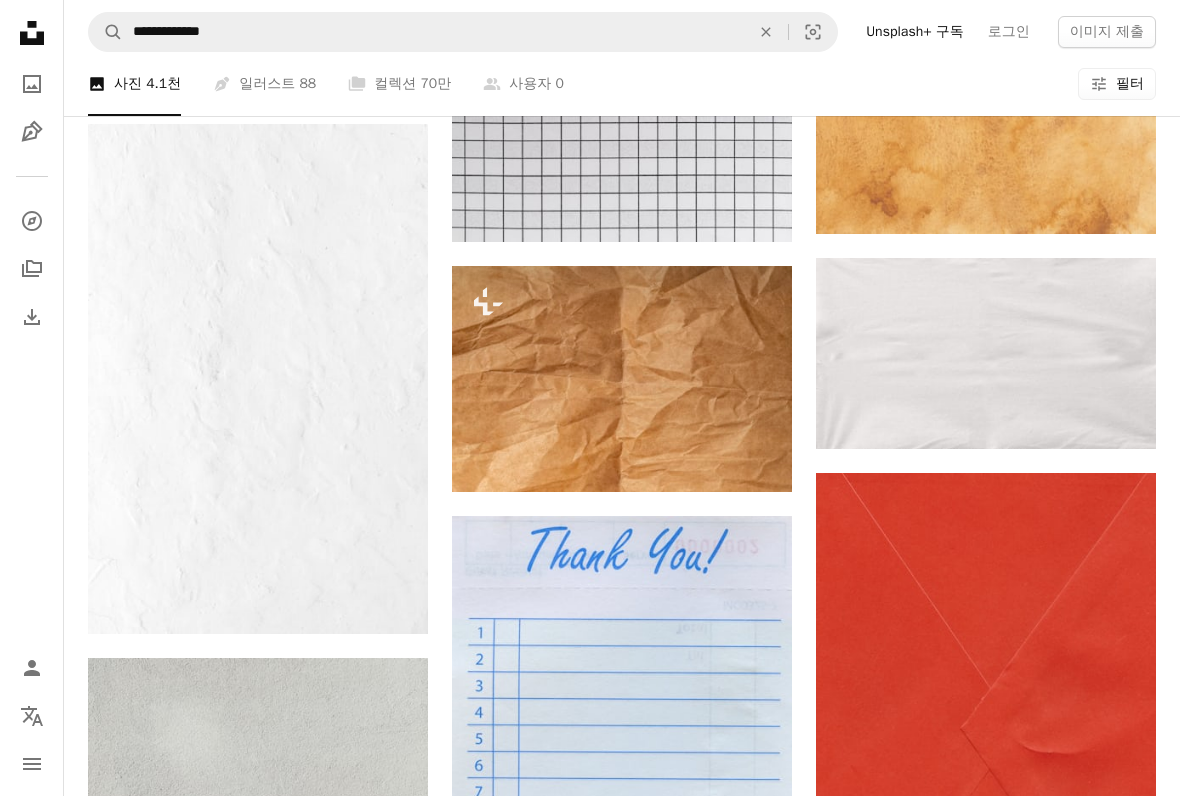 click 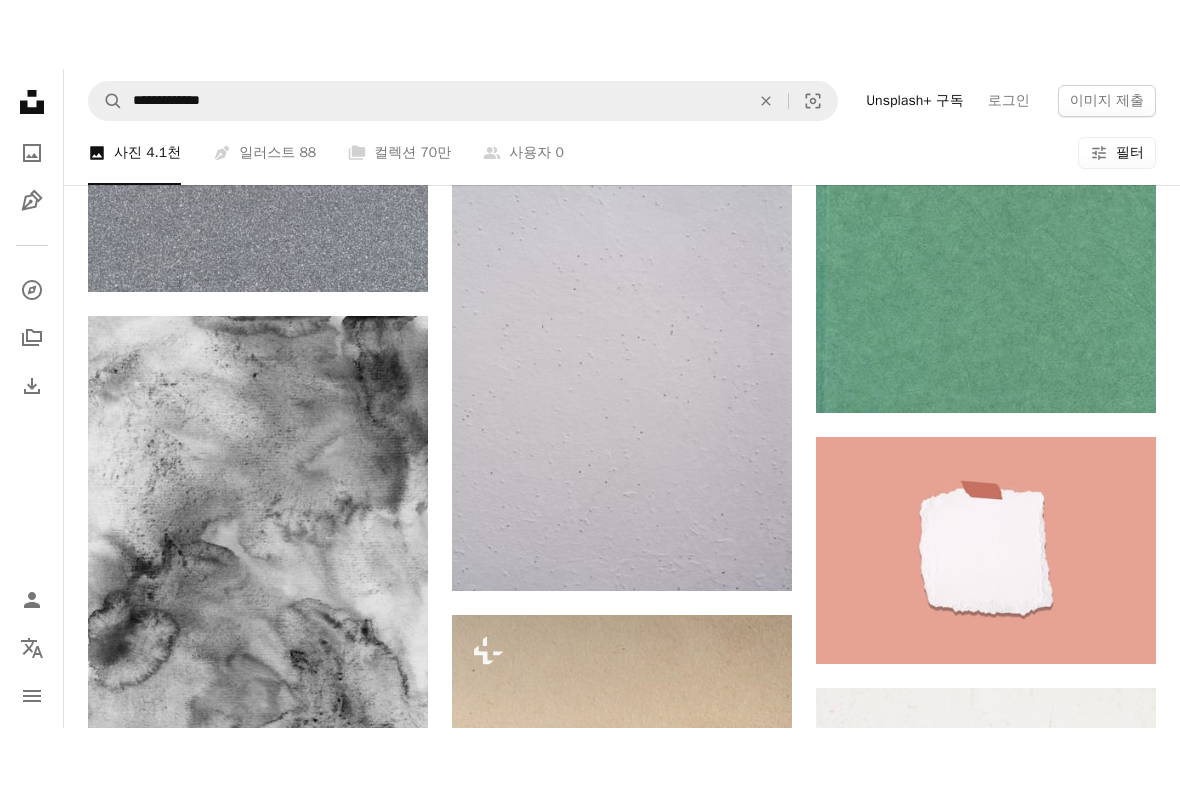 scroll, scrollTop: 26668, scrollLeft: 0, axis: vertical 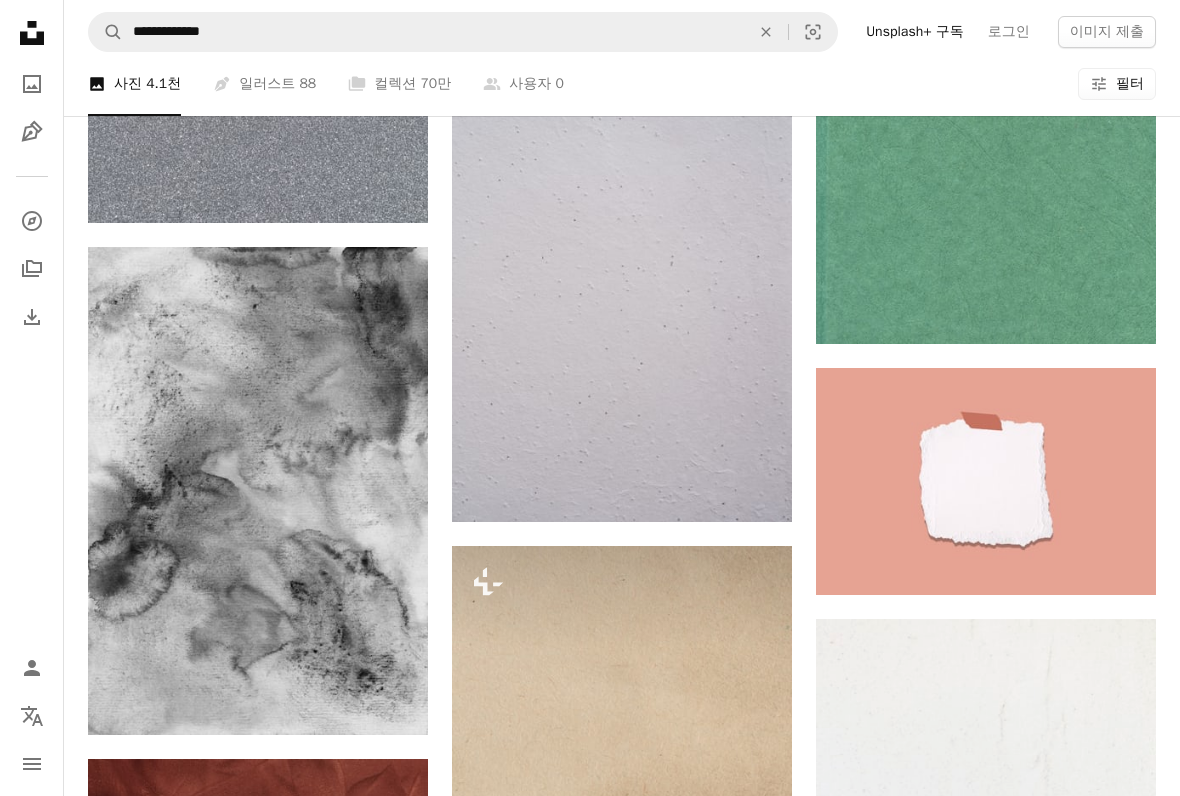 click on "Arrow pointing down" 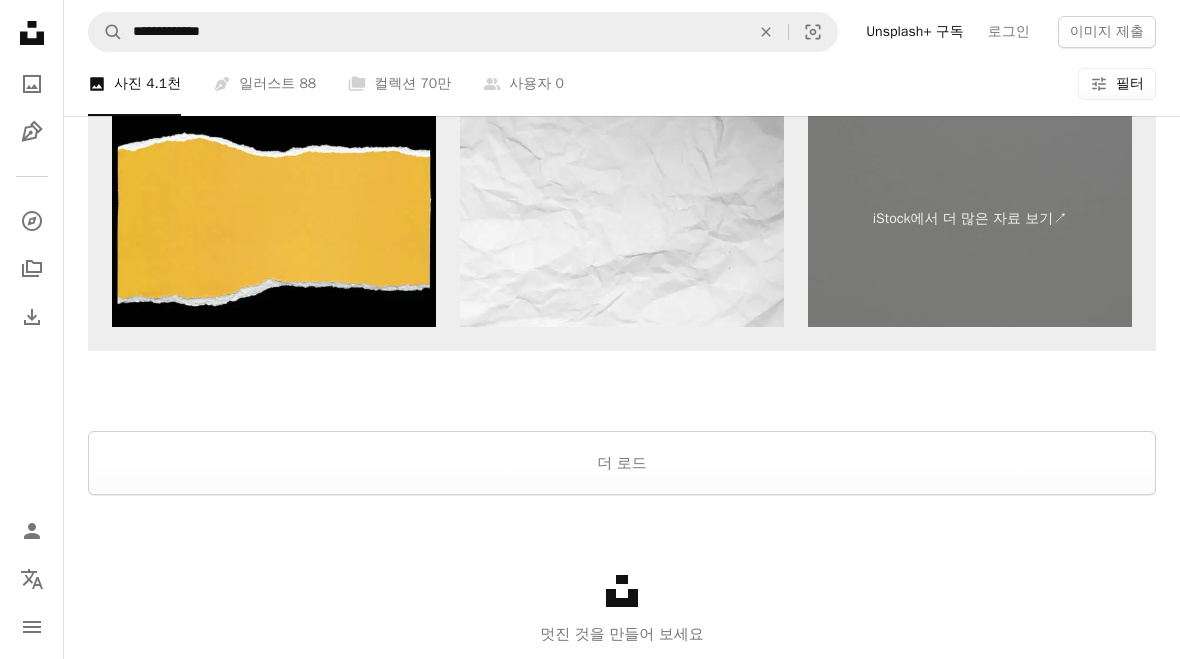 scroll, scrollTop: 31633, scrollLeft: 0, axis: vertical 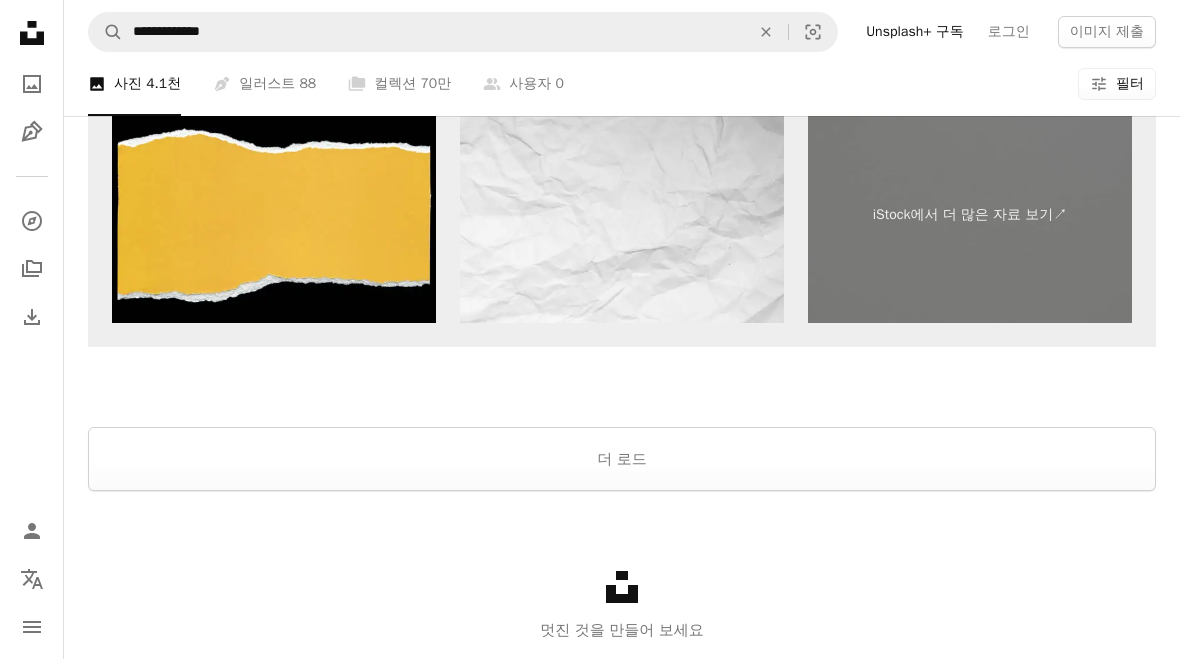 click on "더 로드" at bounding box center [622, 460] 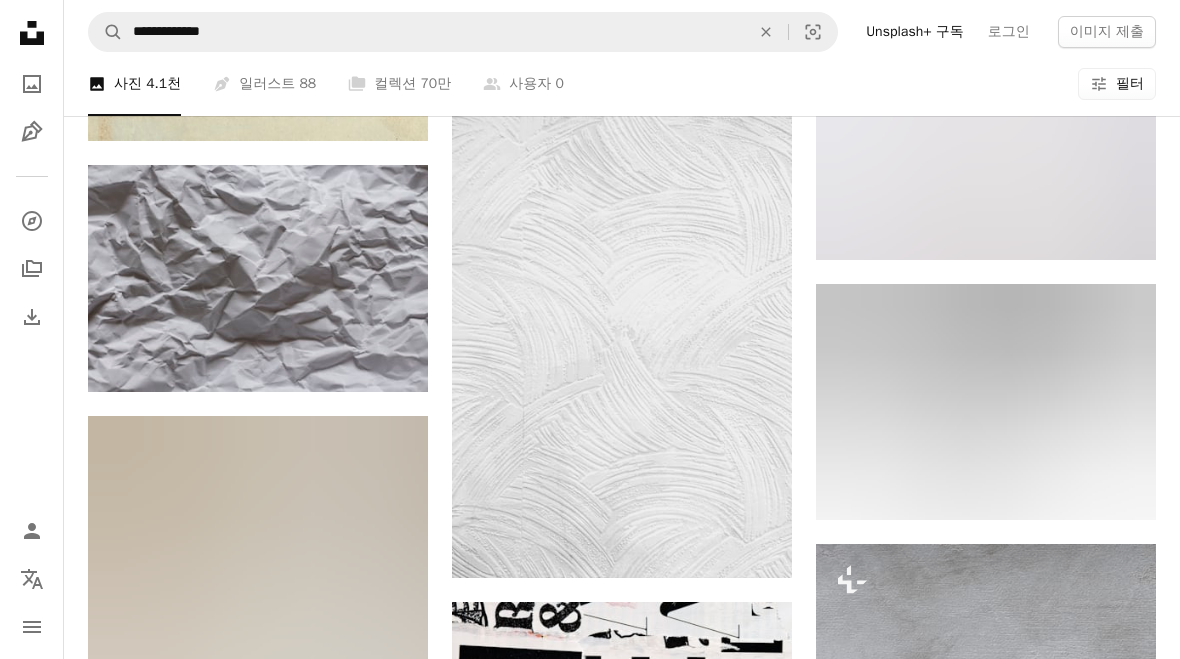 scroll, scrollTop: 32417, scrollLeft: 0, axis: vertical 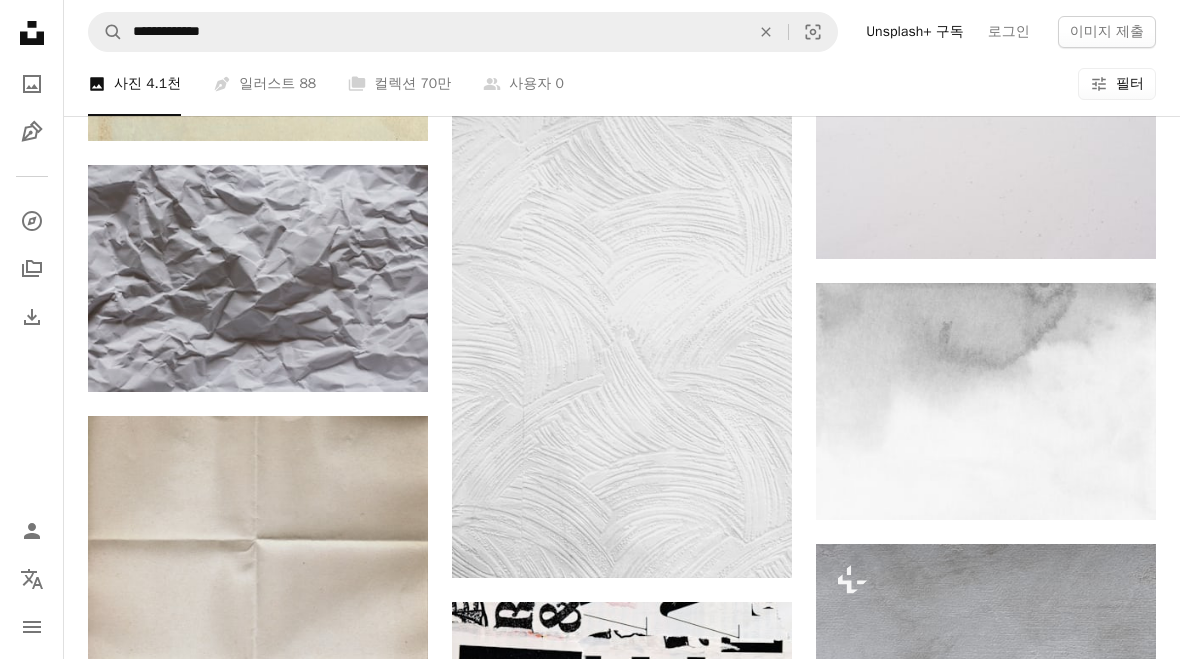 click on "Arrow pointing down" at bounding box center [1116, 484] 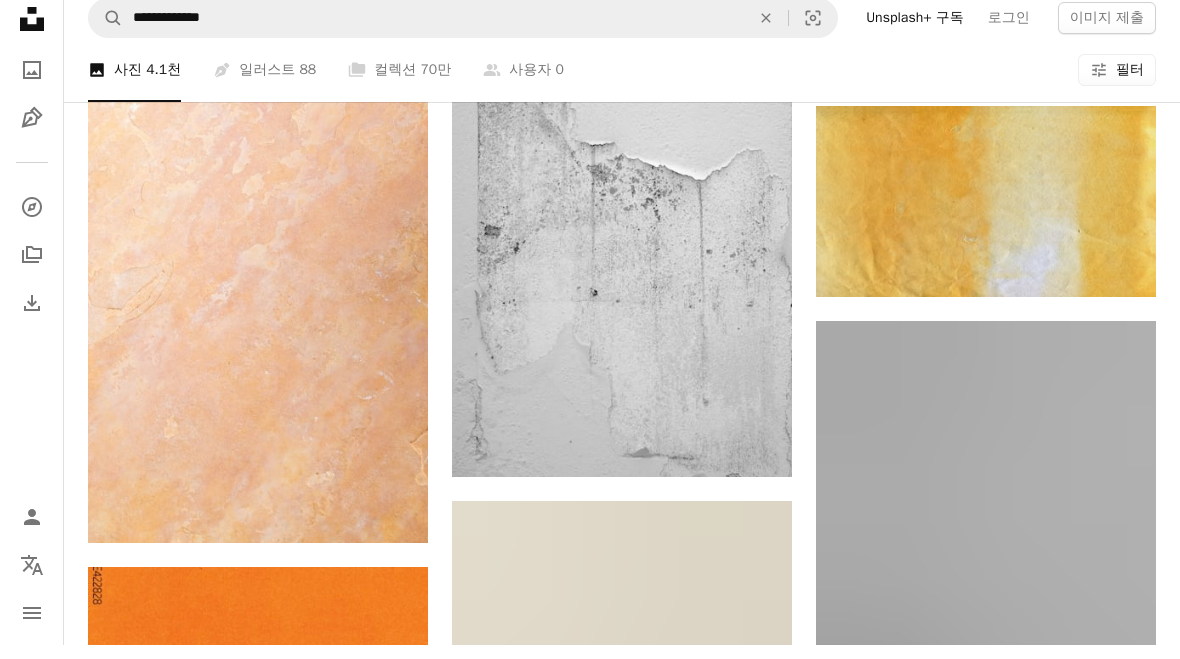 scroll, scrollTop: 36493, scrollLeft: 0, axis: vertical 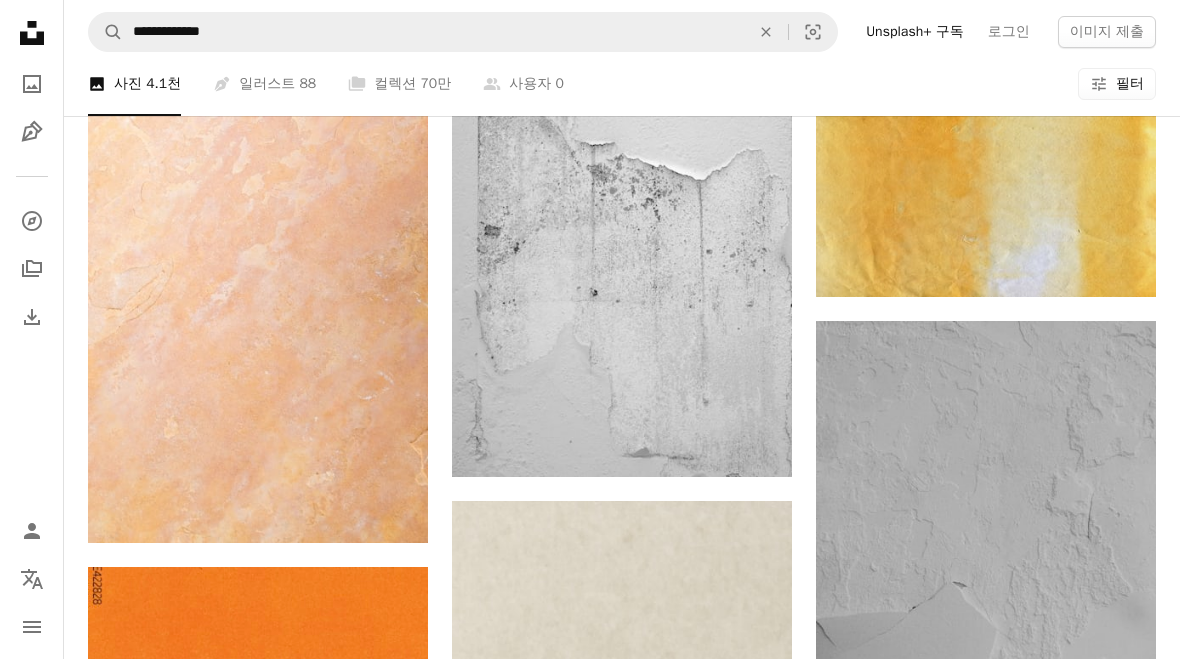 click on "Arrow pointing down" 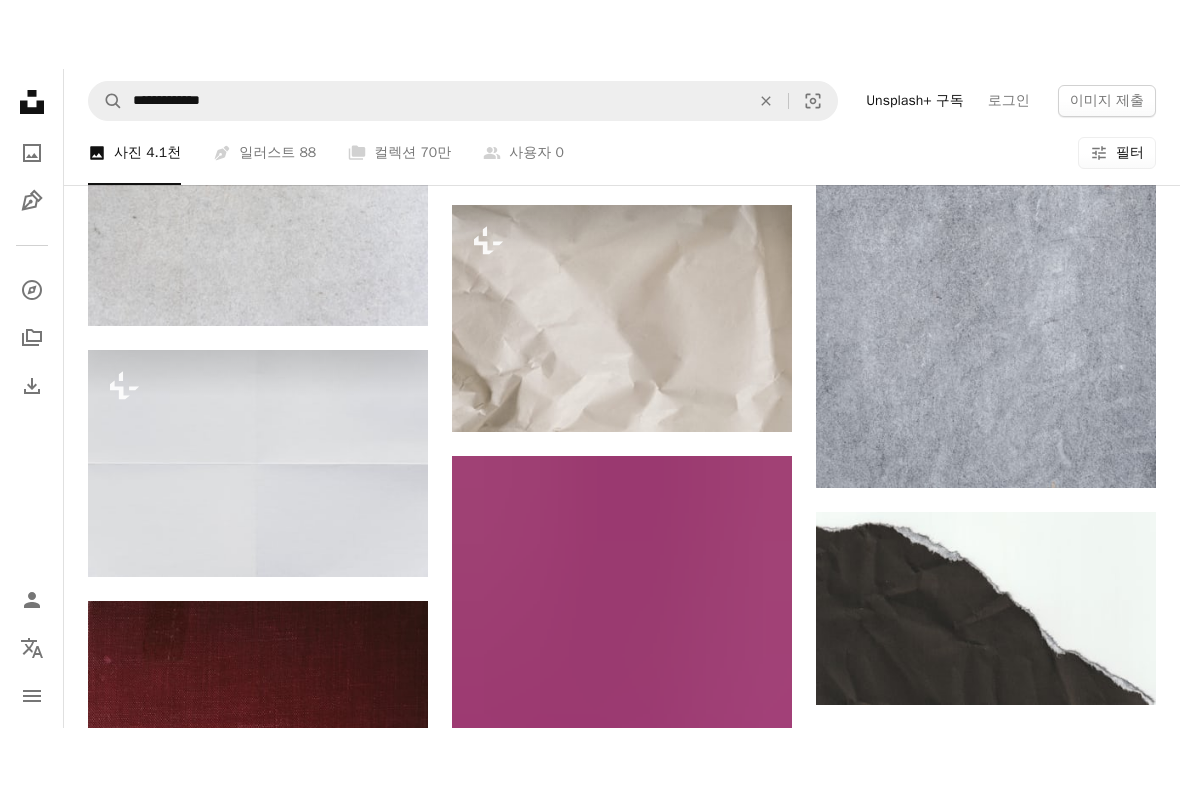 scroll, scrollTop: 40318, scrollLeft: 0, axis: vertical 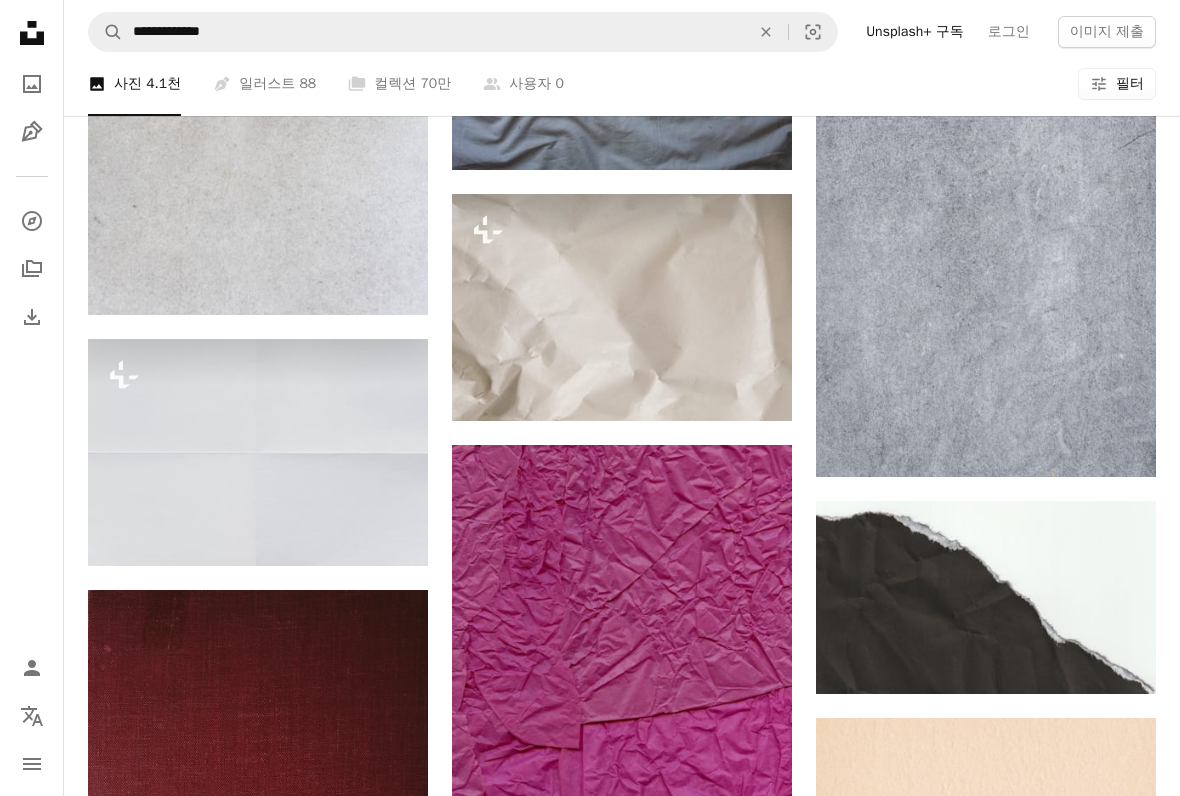 click 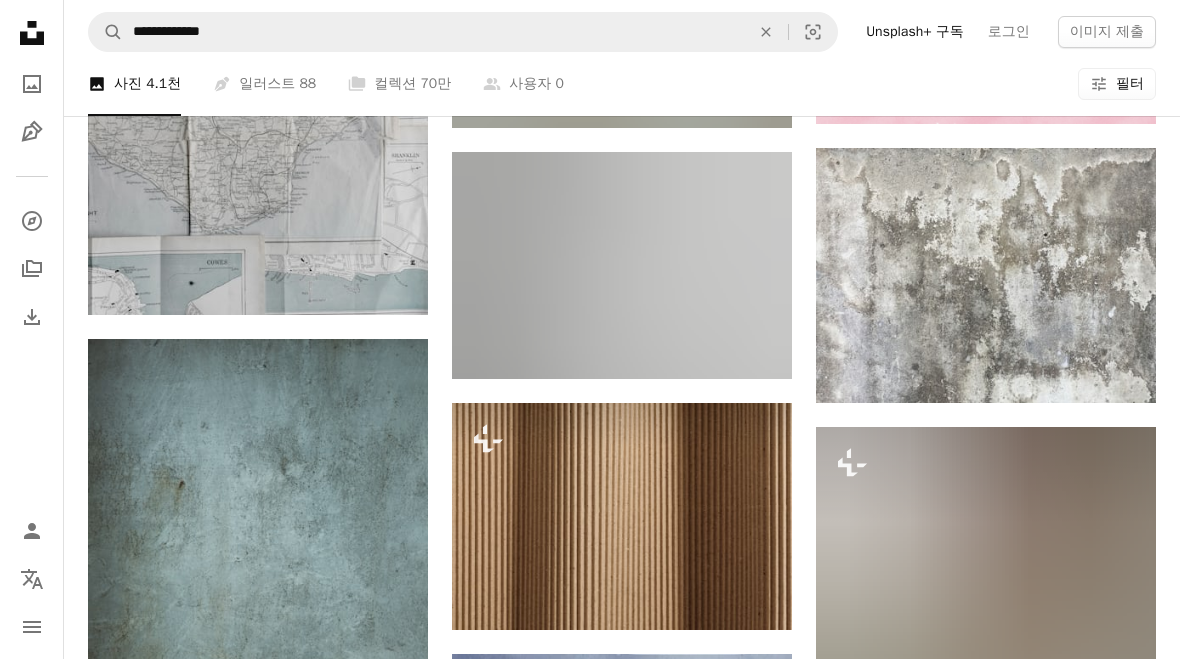 scroll, scrollTop: 69272, scrollLeft: 0, axis: vertical 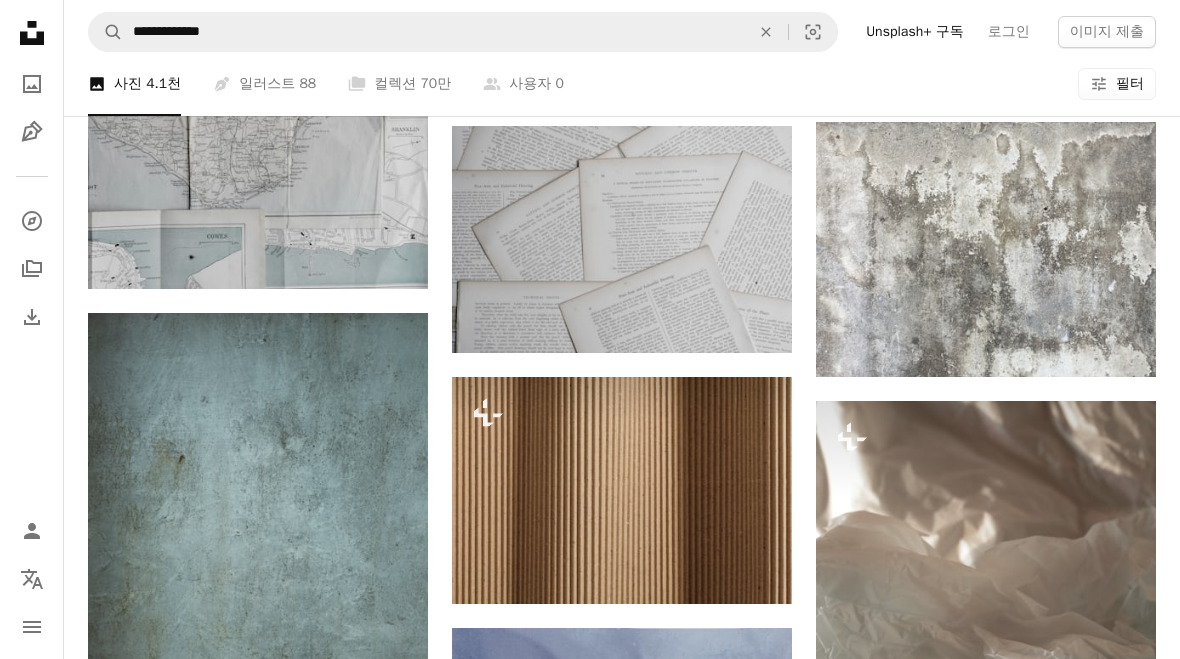 click on "Arrow pointing down" at bounding box center (1116, 341) 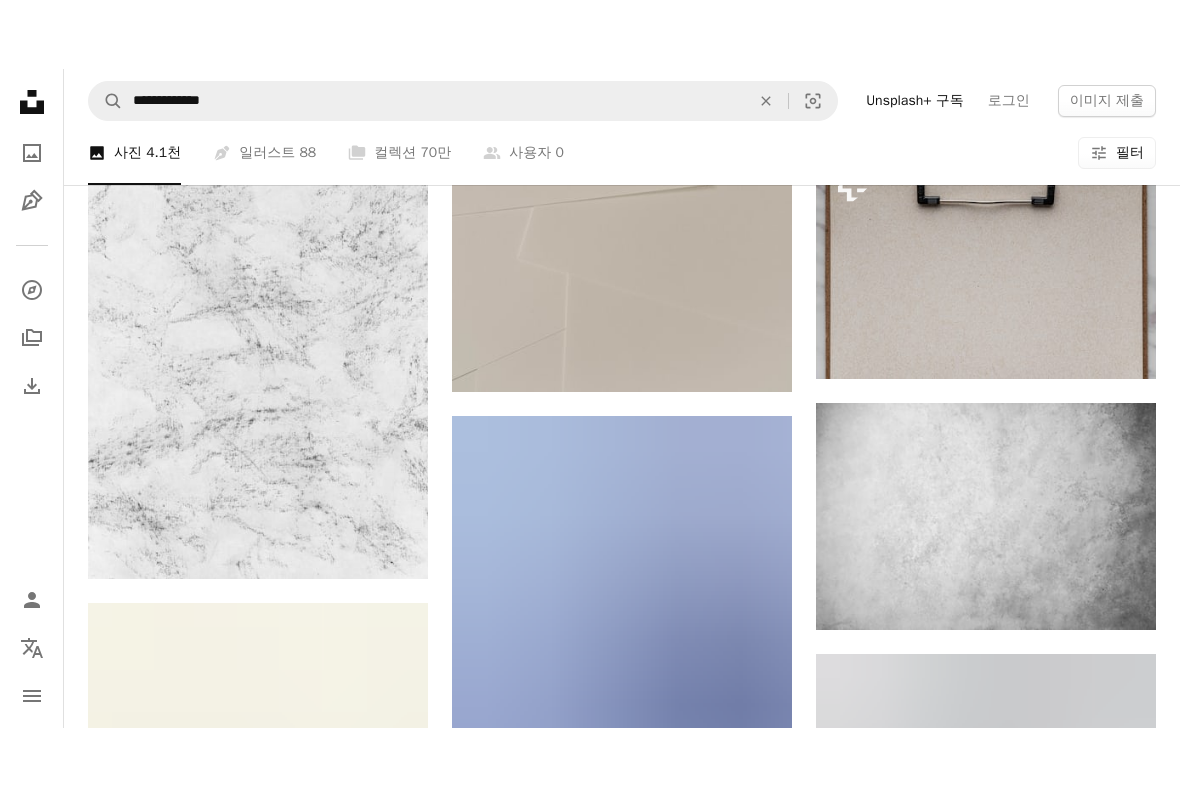 scroll, scrollTop: 68264, scrollLeft: 0, axis: vertical 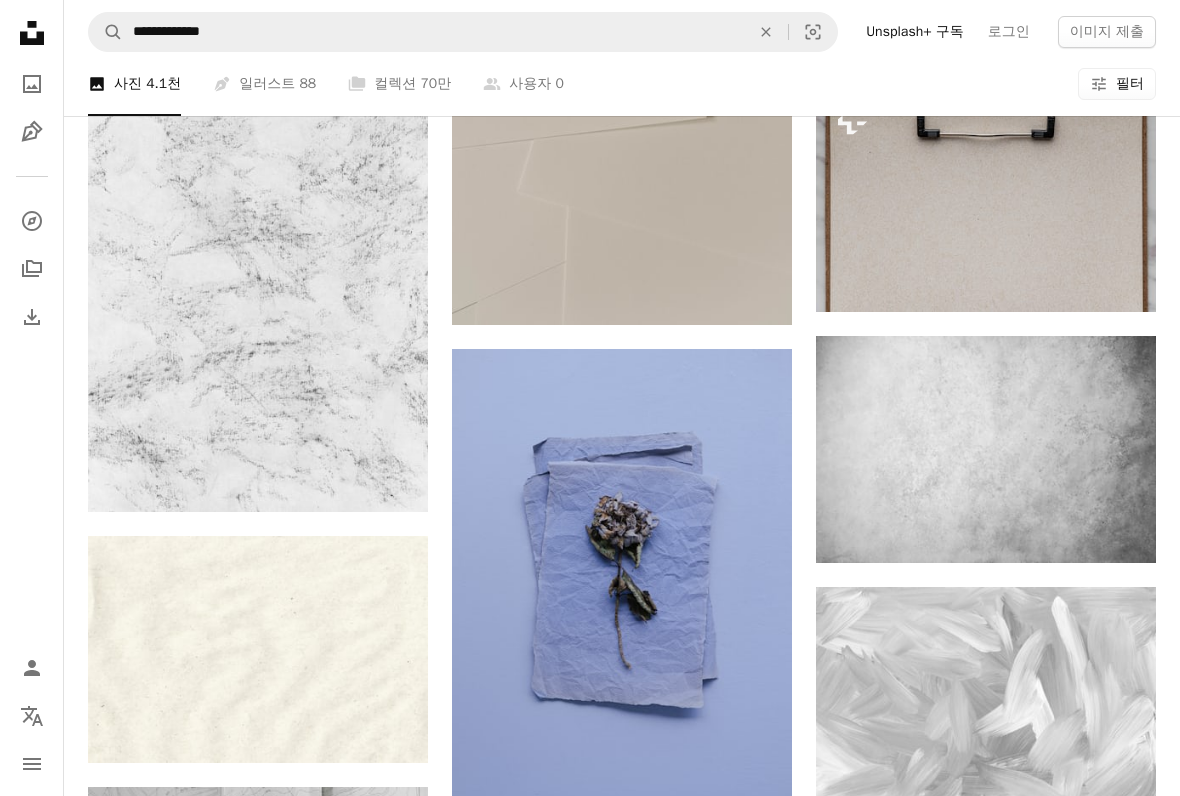 click on "Arrow pointing down" 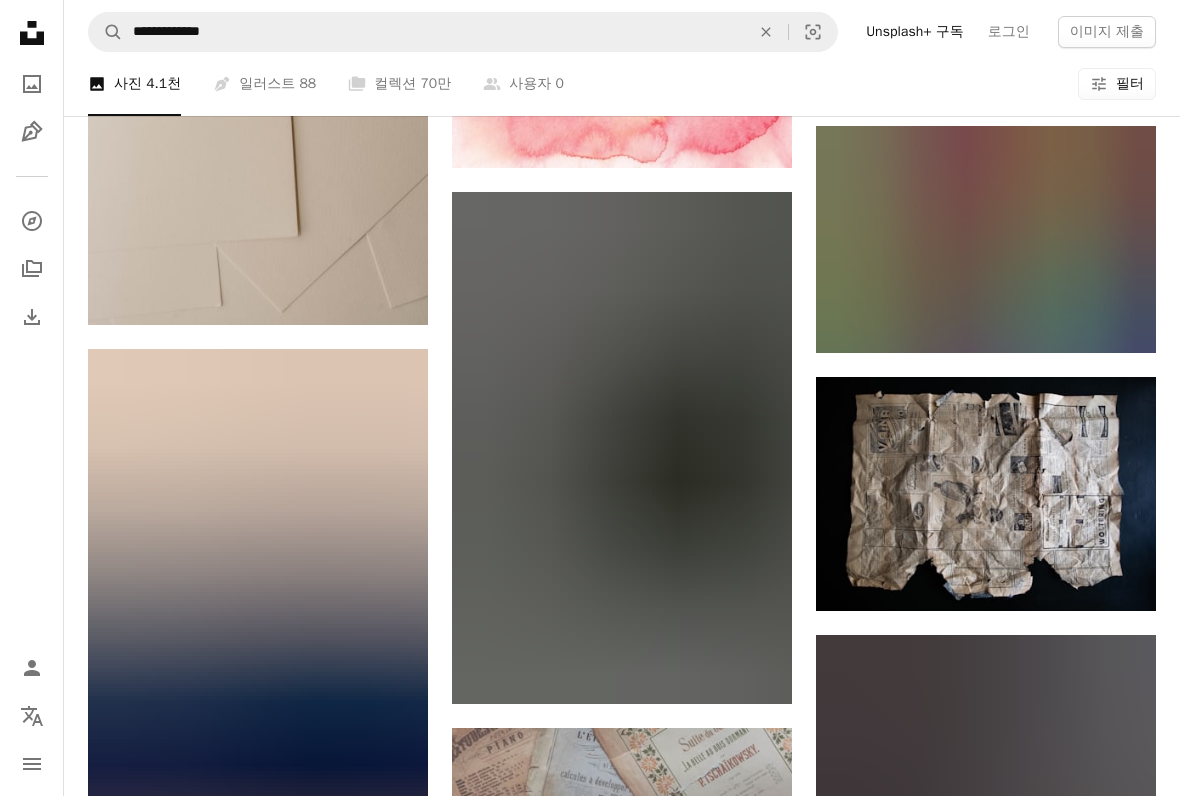 scroll, scrollTop: 77525, scrollLeft: 0, axis: vertical 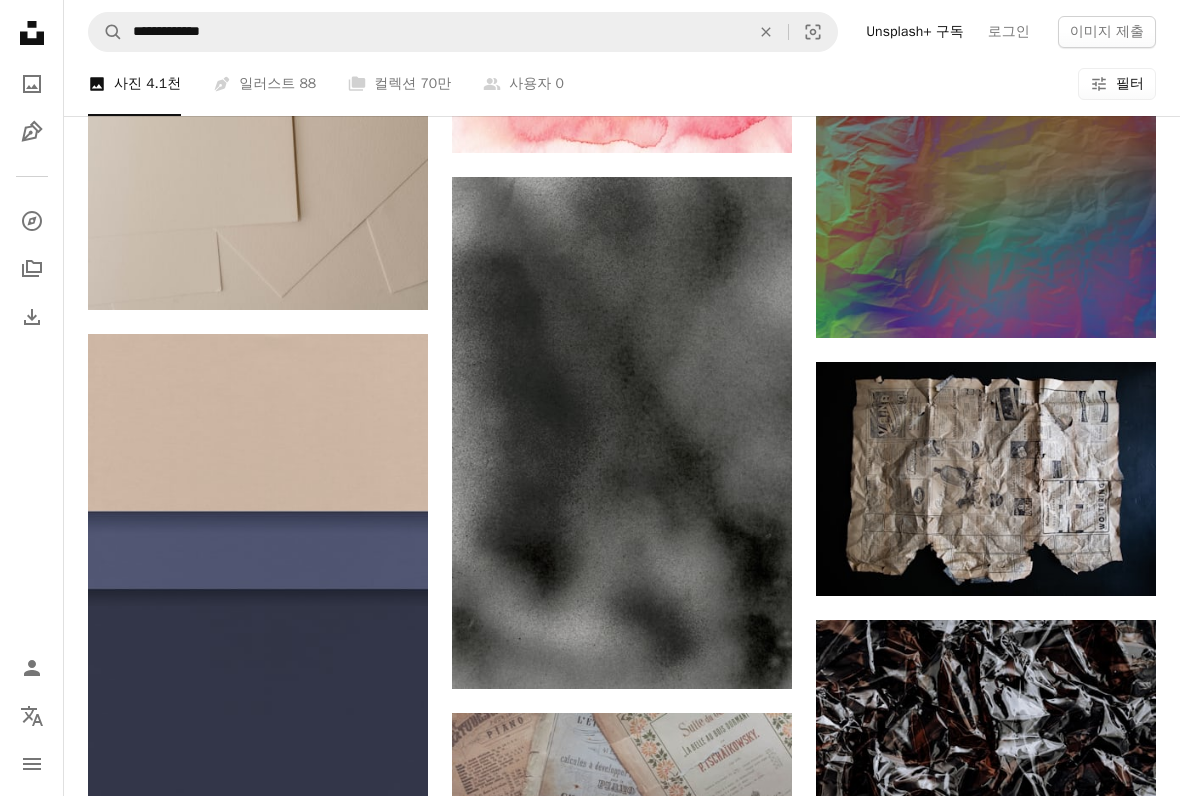 click on "Arrow pointing down" at bounding box center [752, 653] 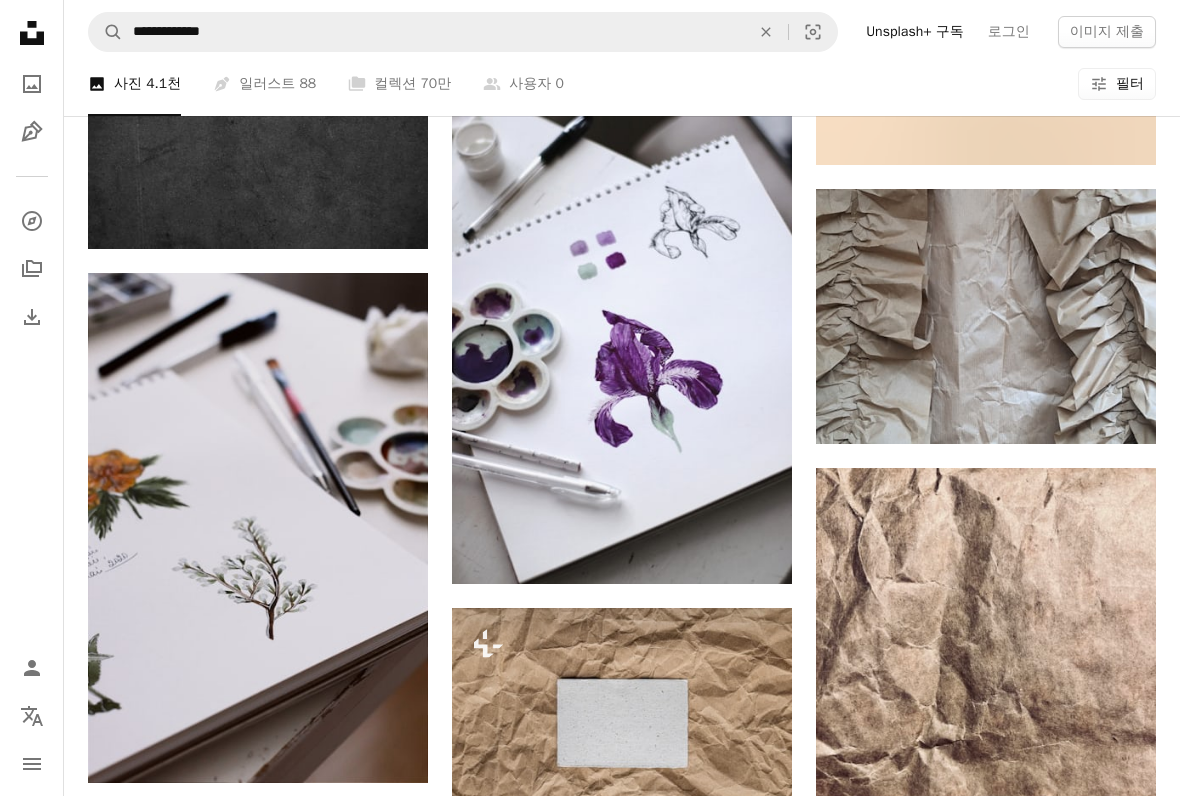 scroll, scrollTop: 87966, scrollLeft: 0, axis: vertical 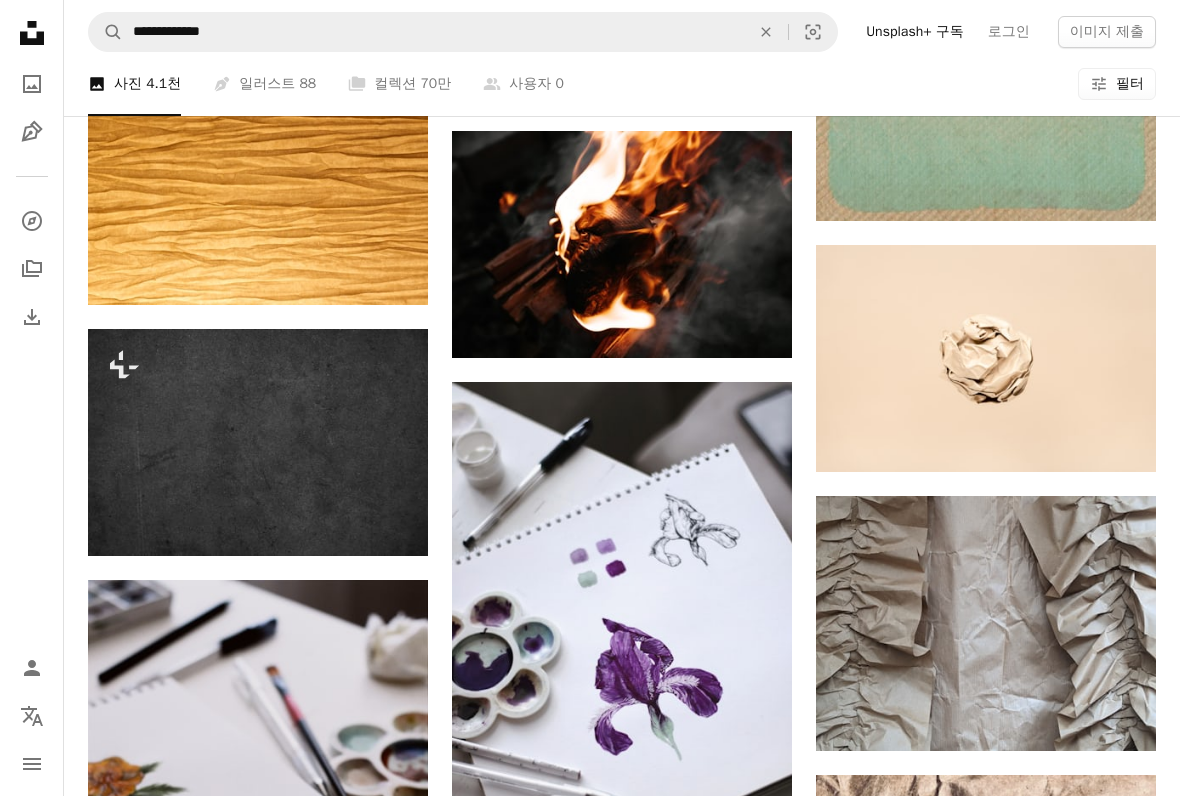 click at bounding box center [258, 442] 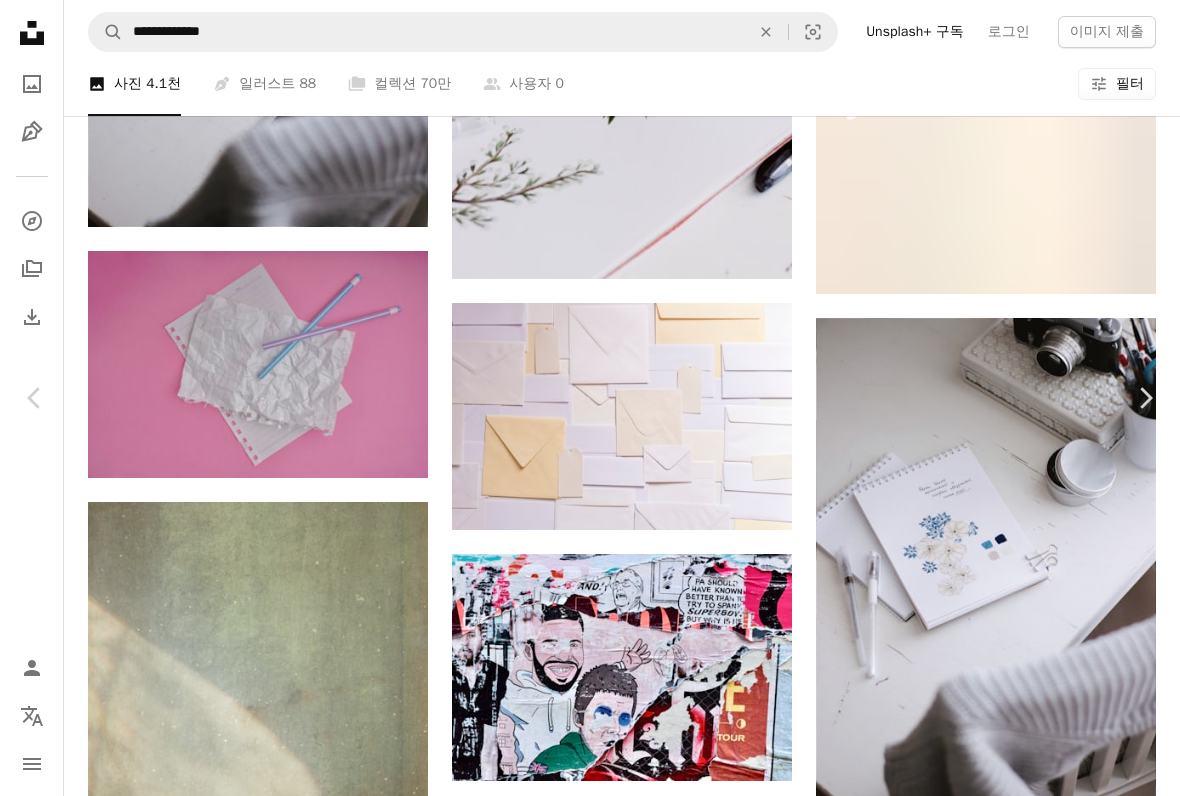 scroll, scrollTop: 89590, scrollLeft: 0, axis: vertical 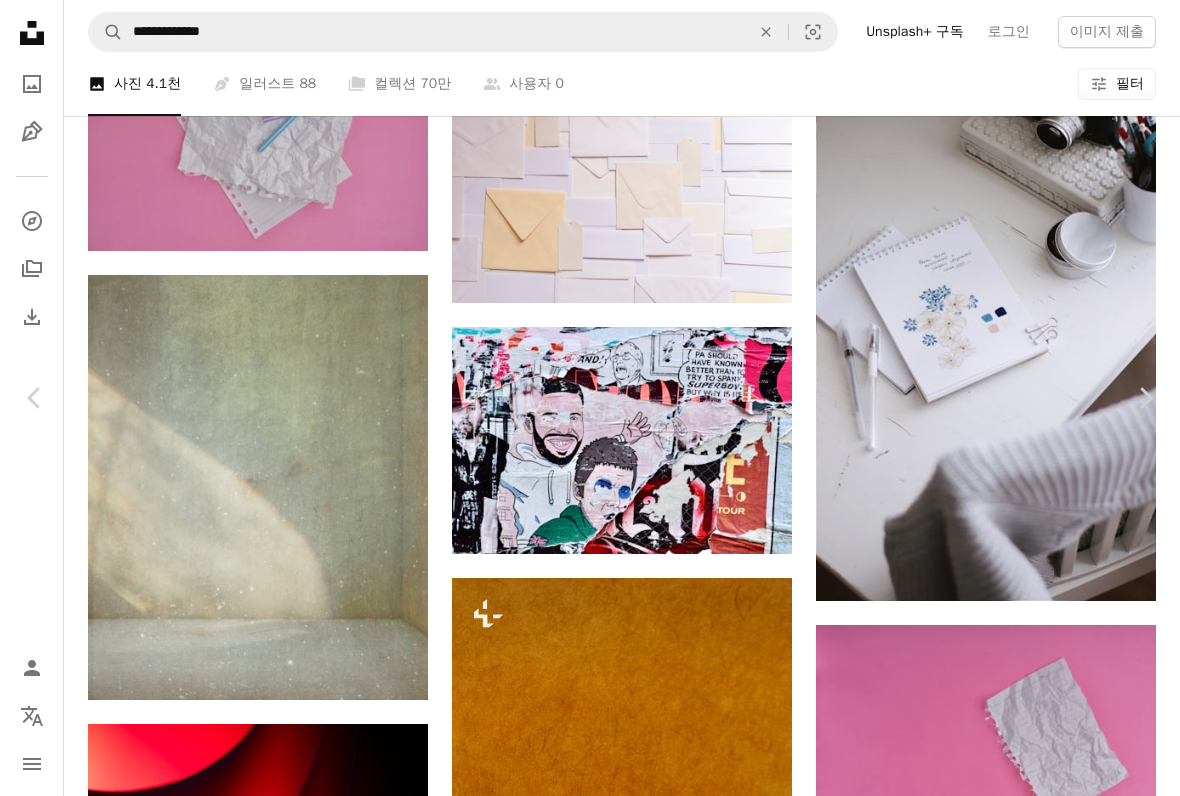 click on "Zoom in" at bounding box center (582, 4053) 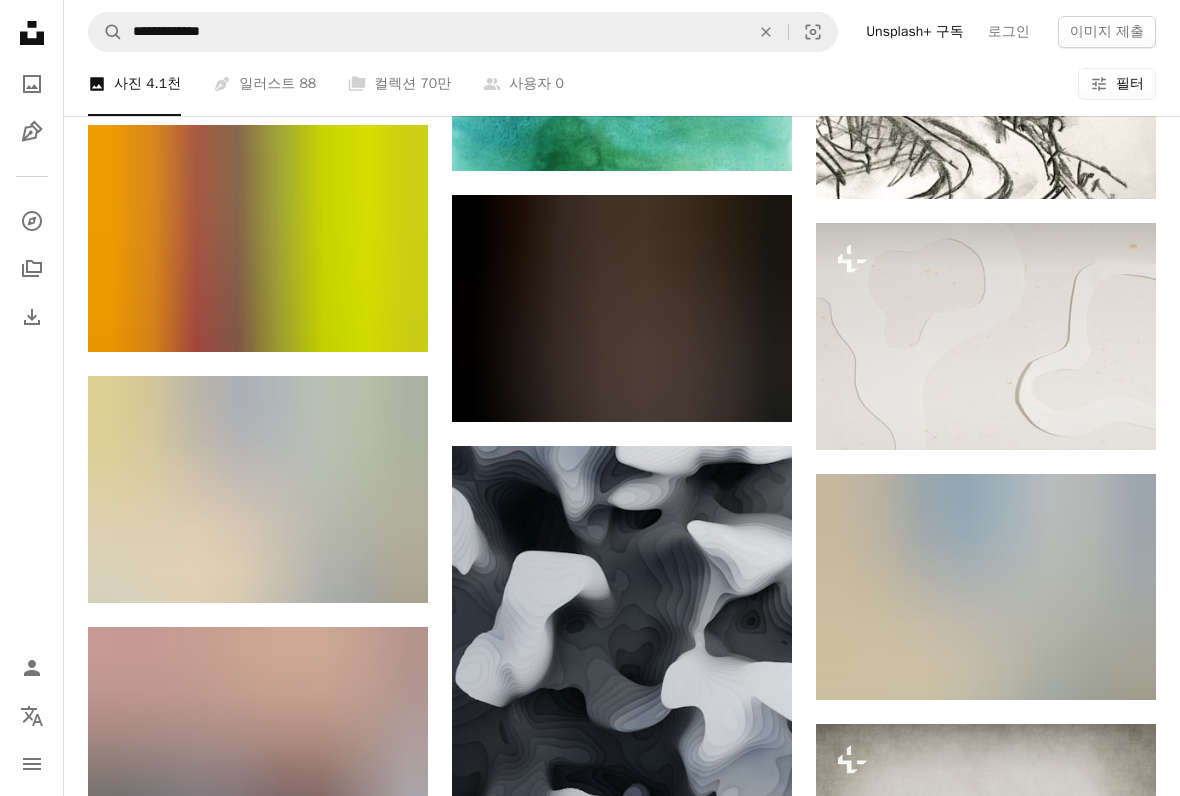 scroll, scrollTop: 109679, scrollLeft: 0, axis: vertical 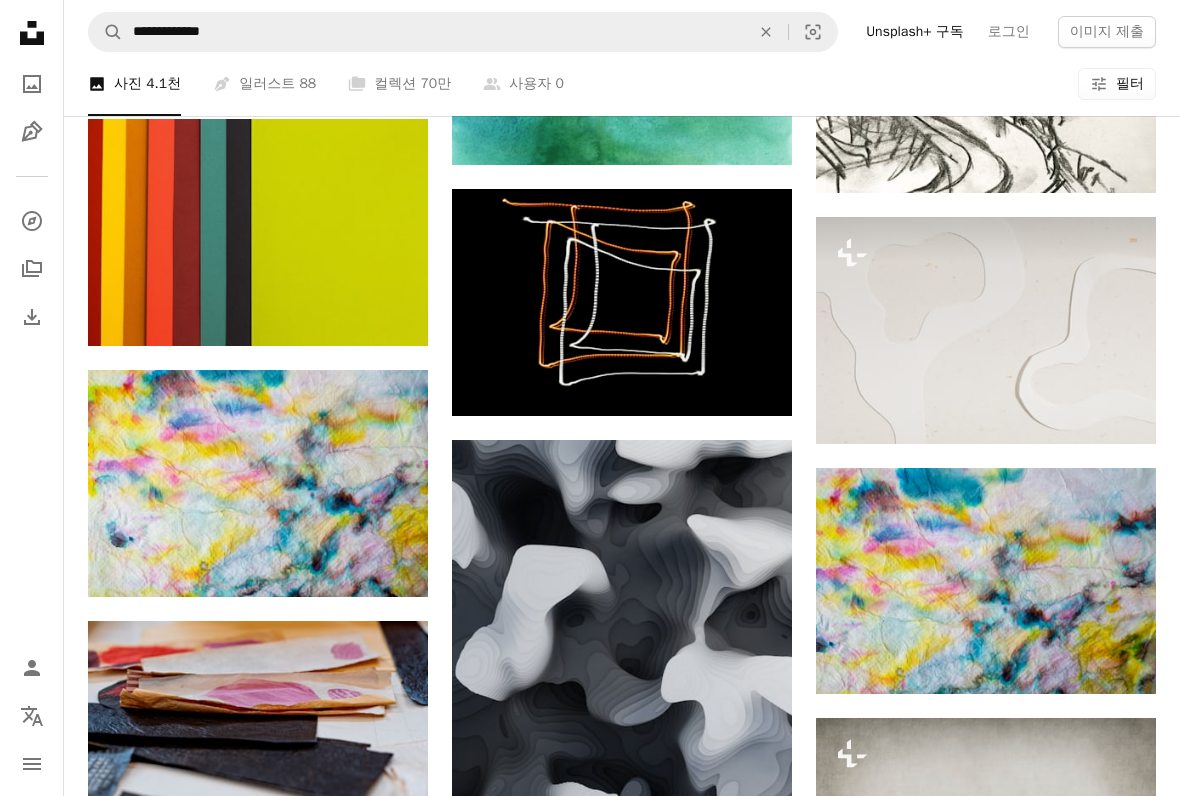 click on "An X shape" 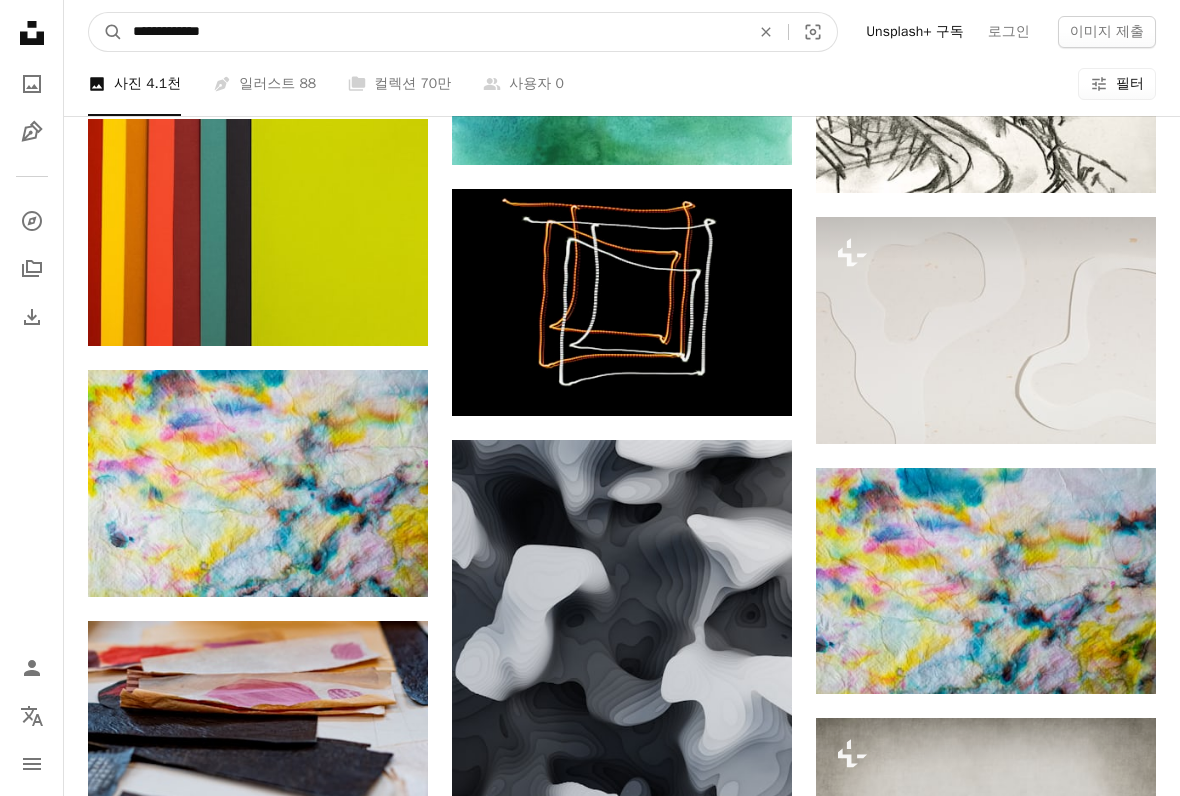 type 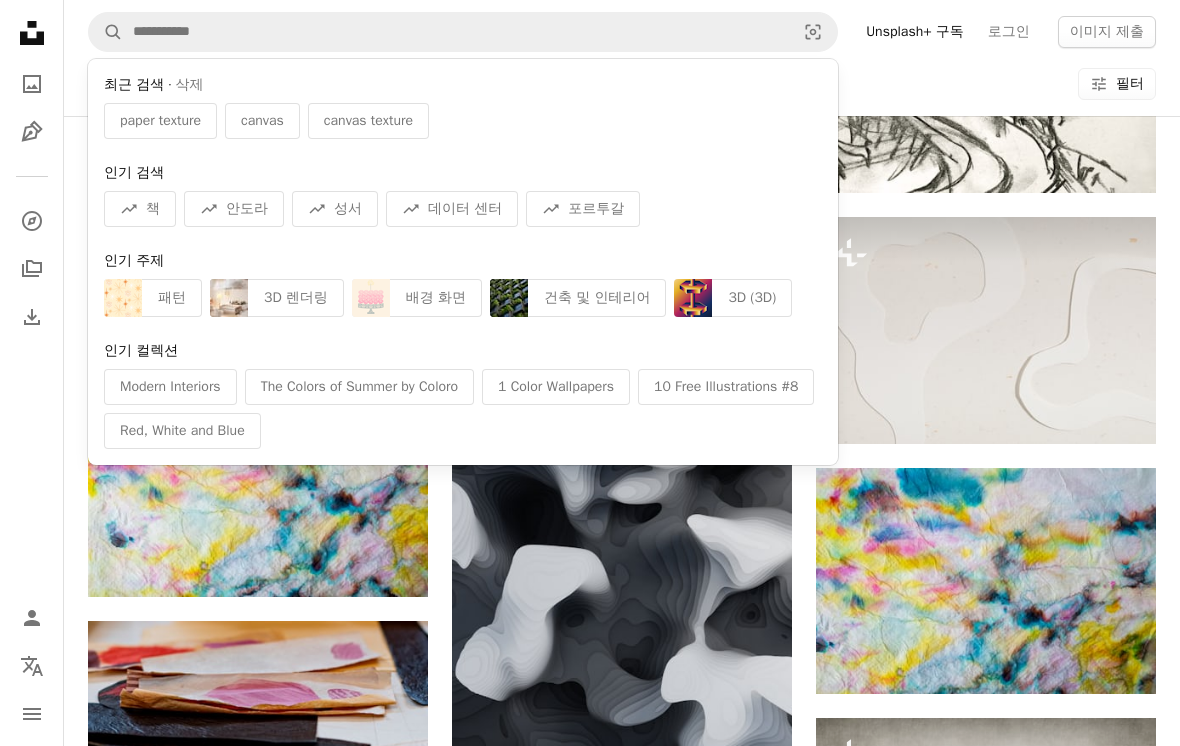click on "canvas texture" at bounding box center [368, 121] 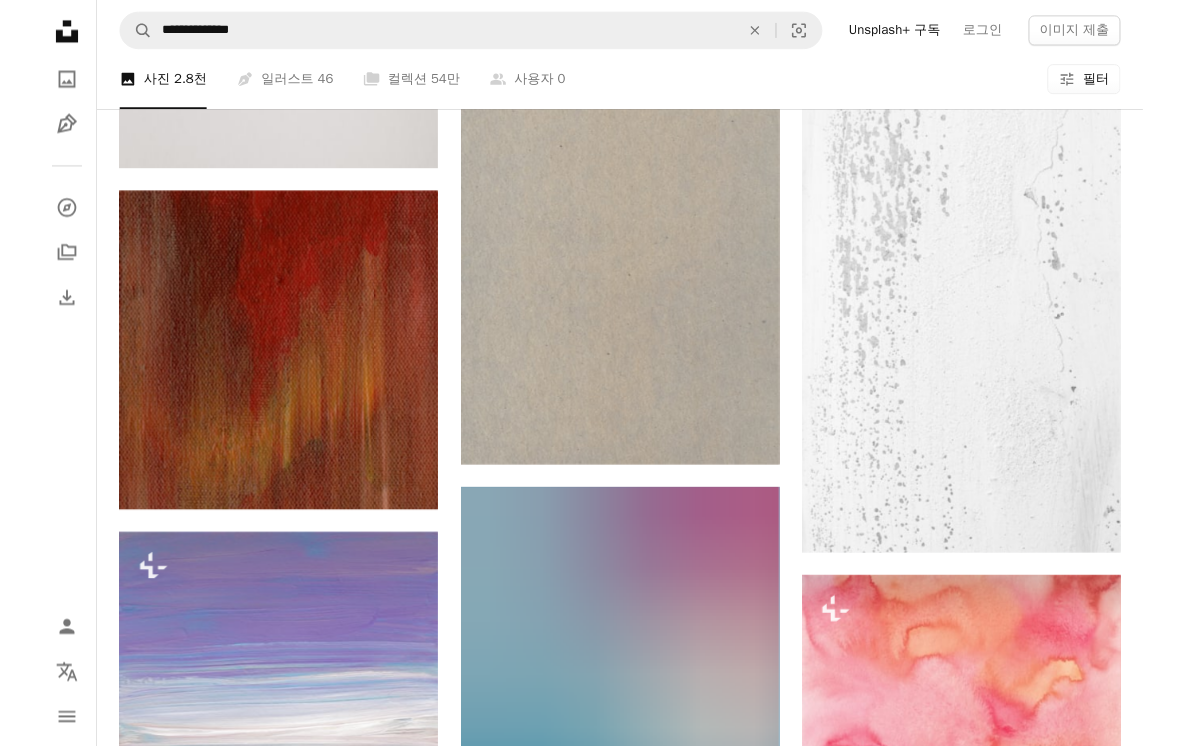 scroll, scrollTop: 12537, scrollLeft: 0, axis: vertical 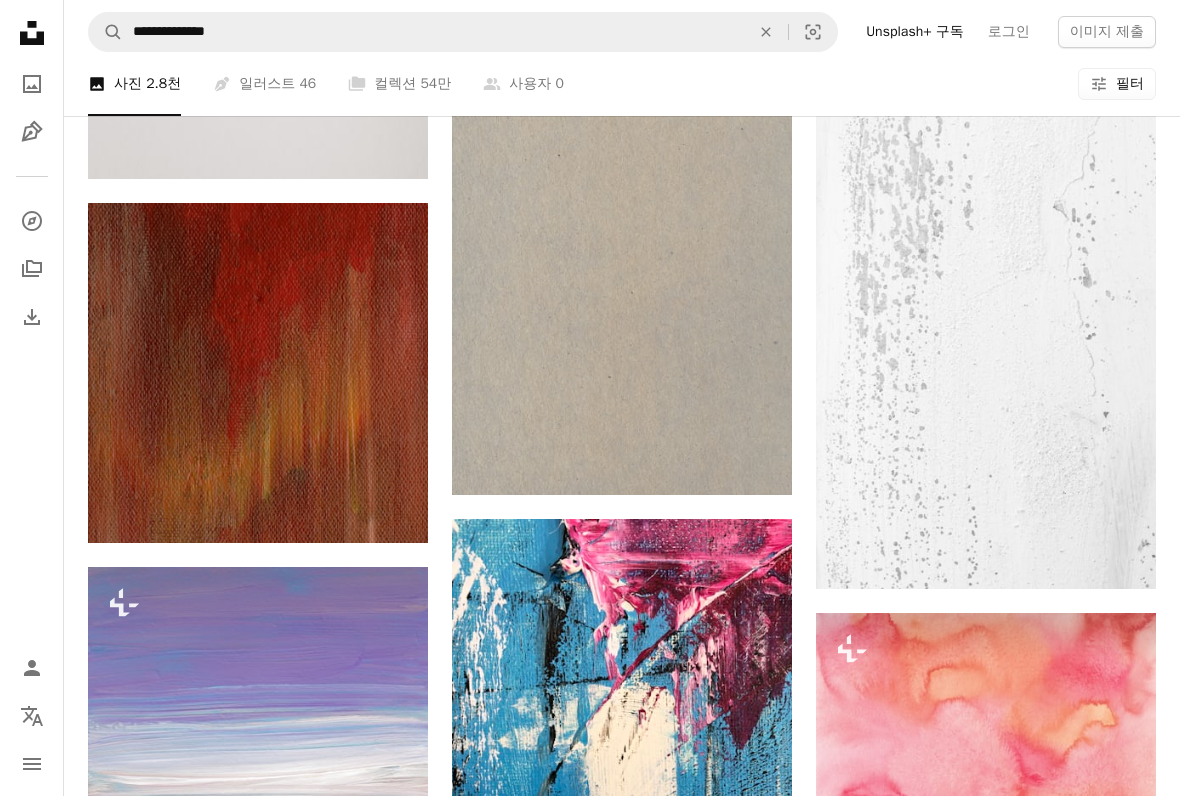 click on "An X shape" at bounding box center (766, 32) 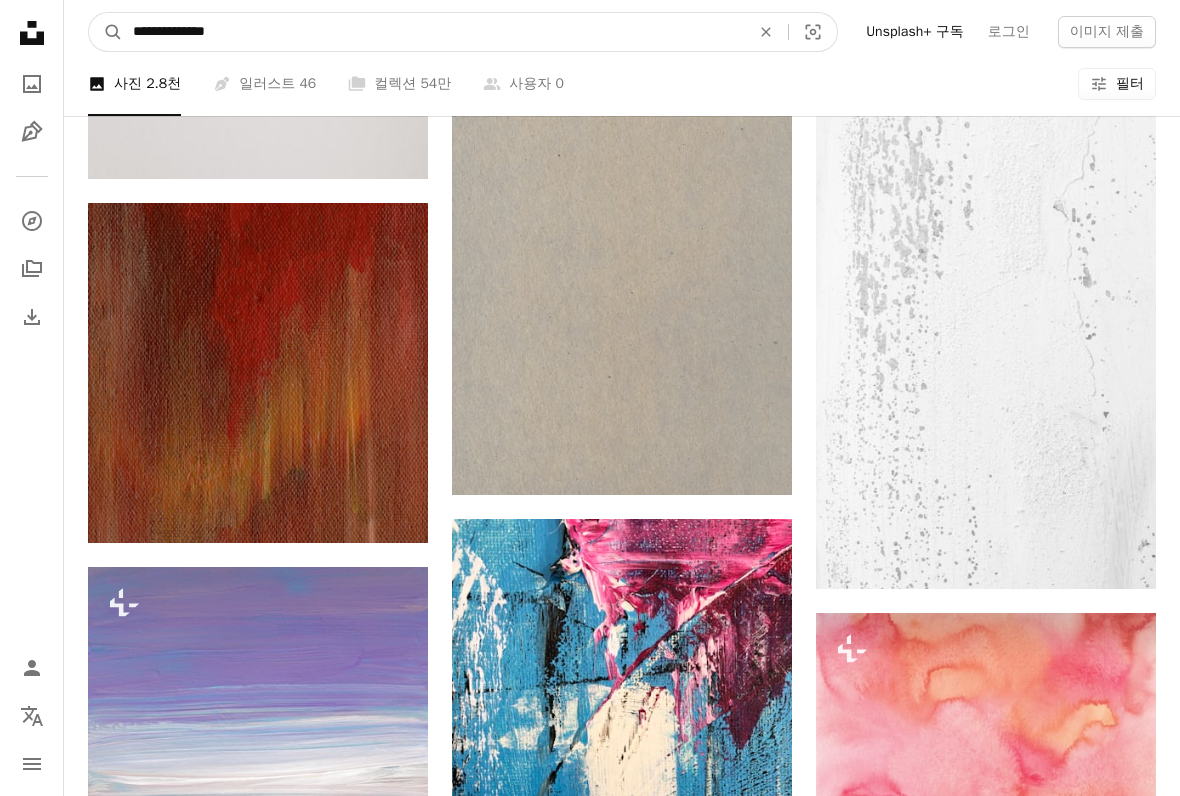 type 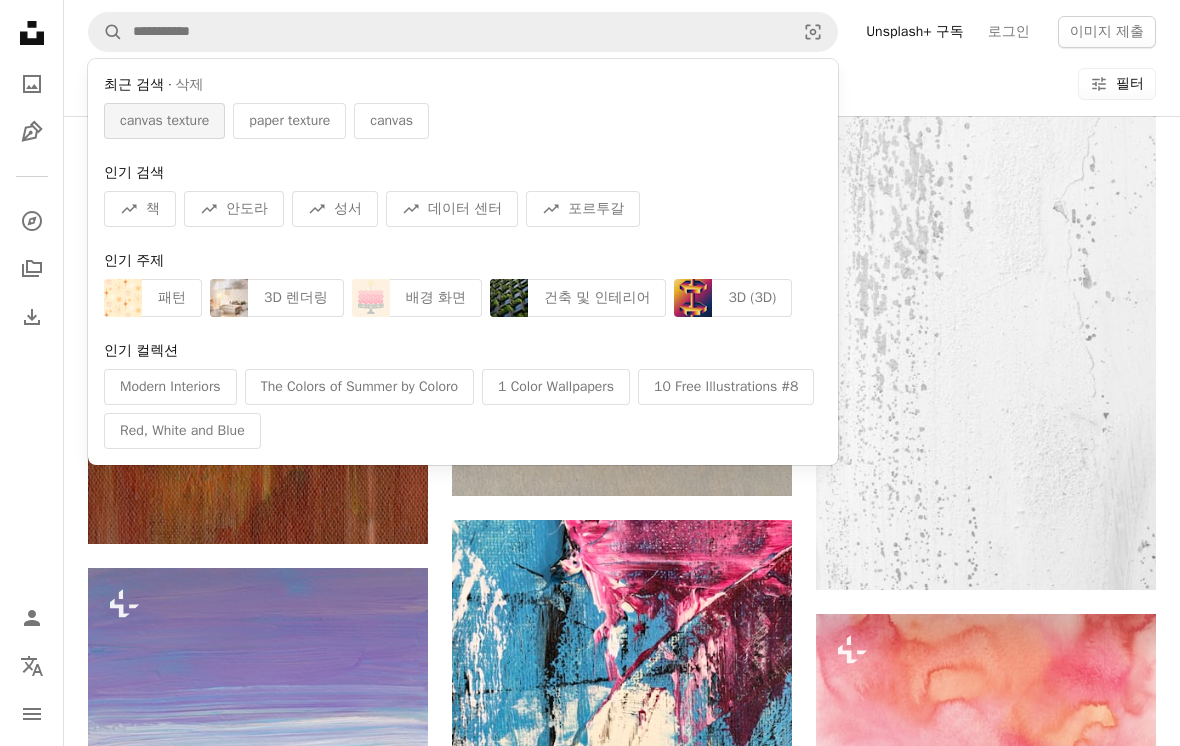 click on "canvas texture" at bounding box center [164, 121] 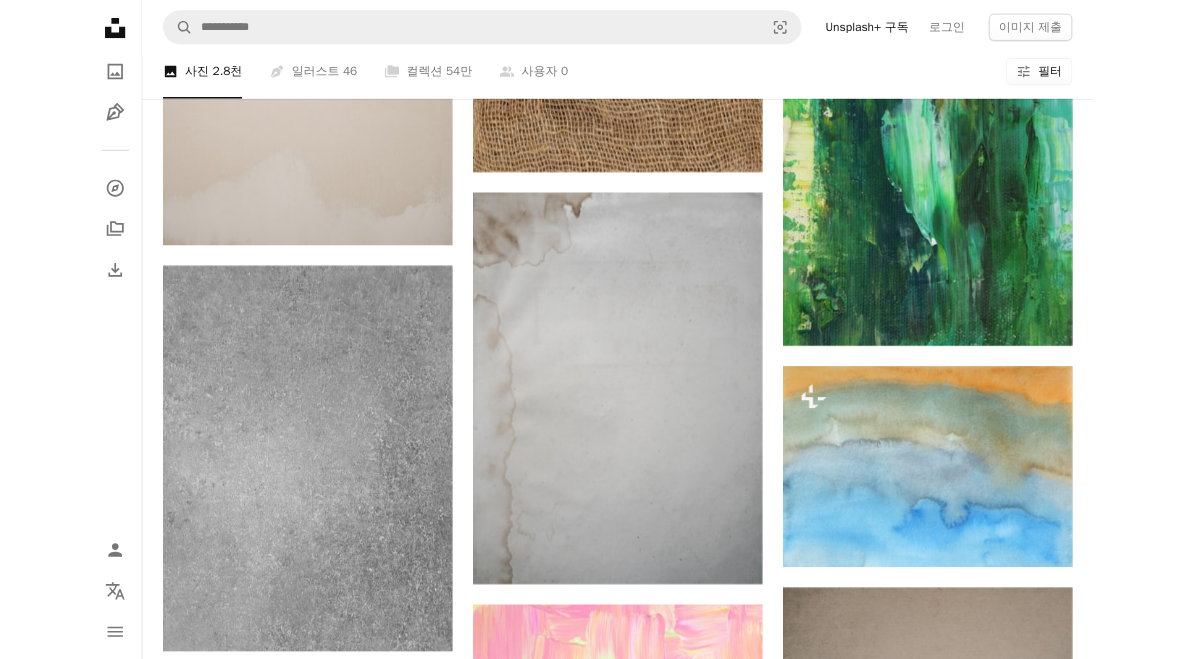 scroll, scrollTop: 14569, scrollLeft: 0, axis: vertical 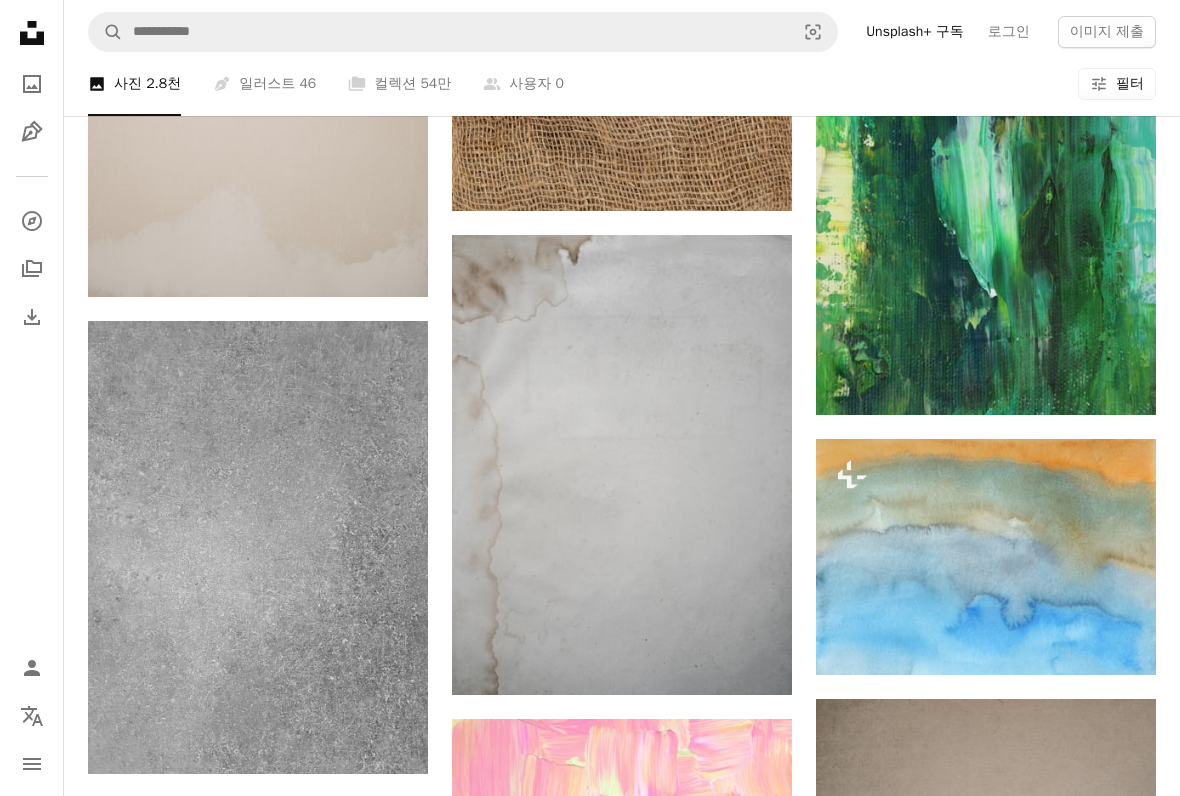 click on "Arrow pointing down" 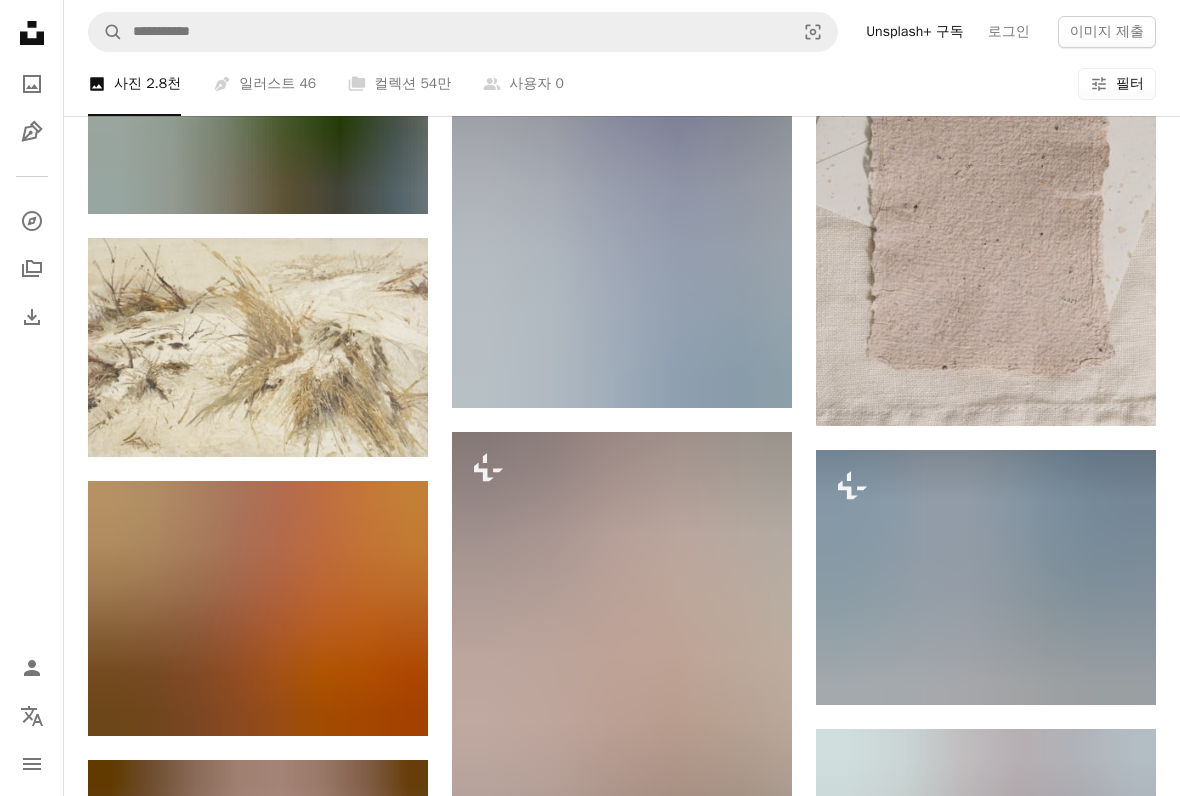 scroll, scrollTop: 31031, scrollLeft: 0, axis: vertical 